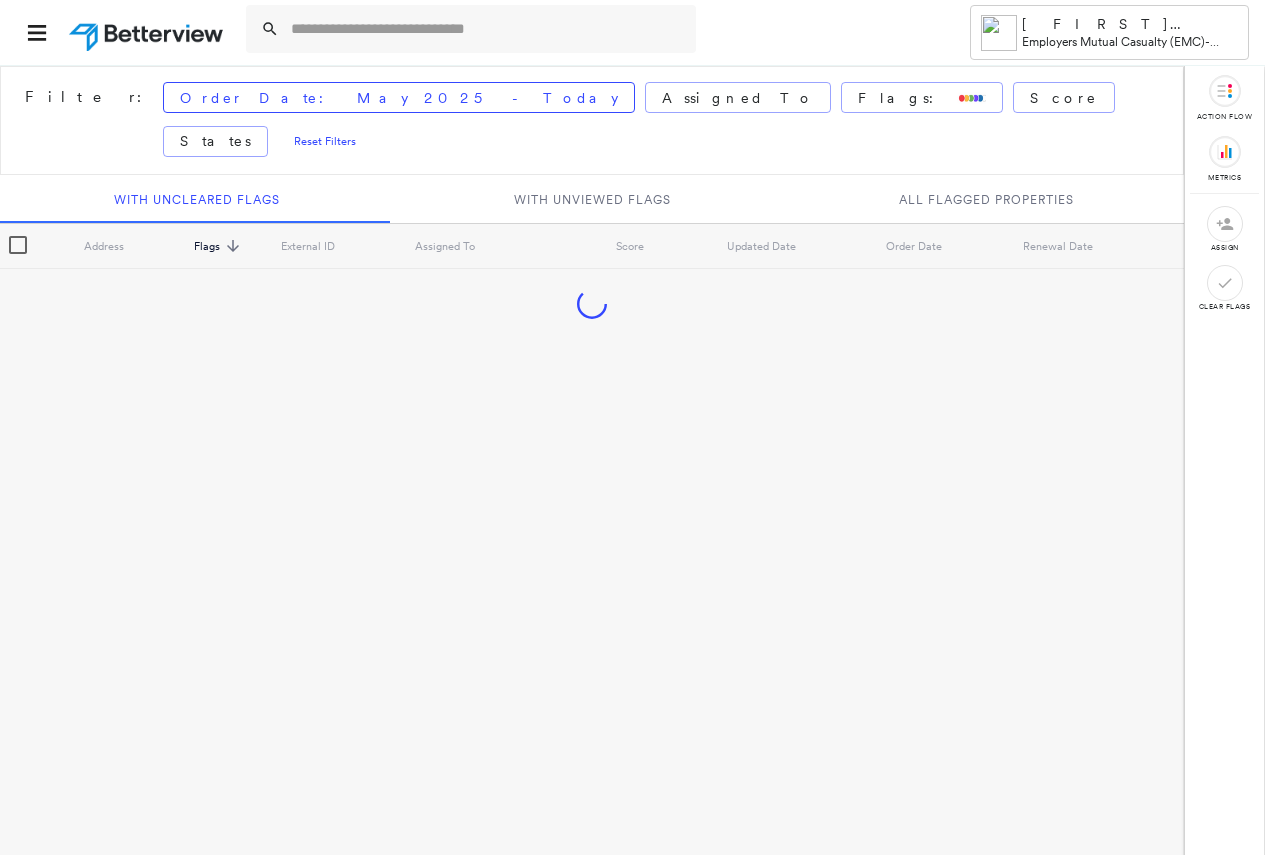 scroll, scrollTop: 0, scrollLeft: 0, axis: both 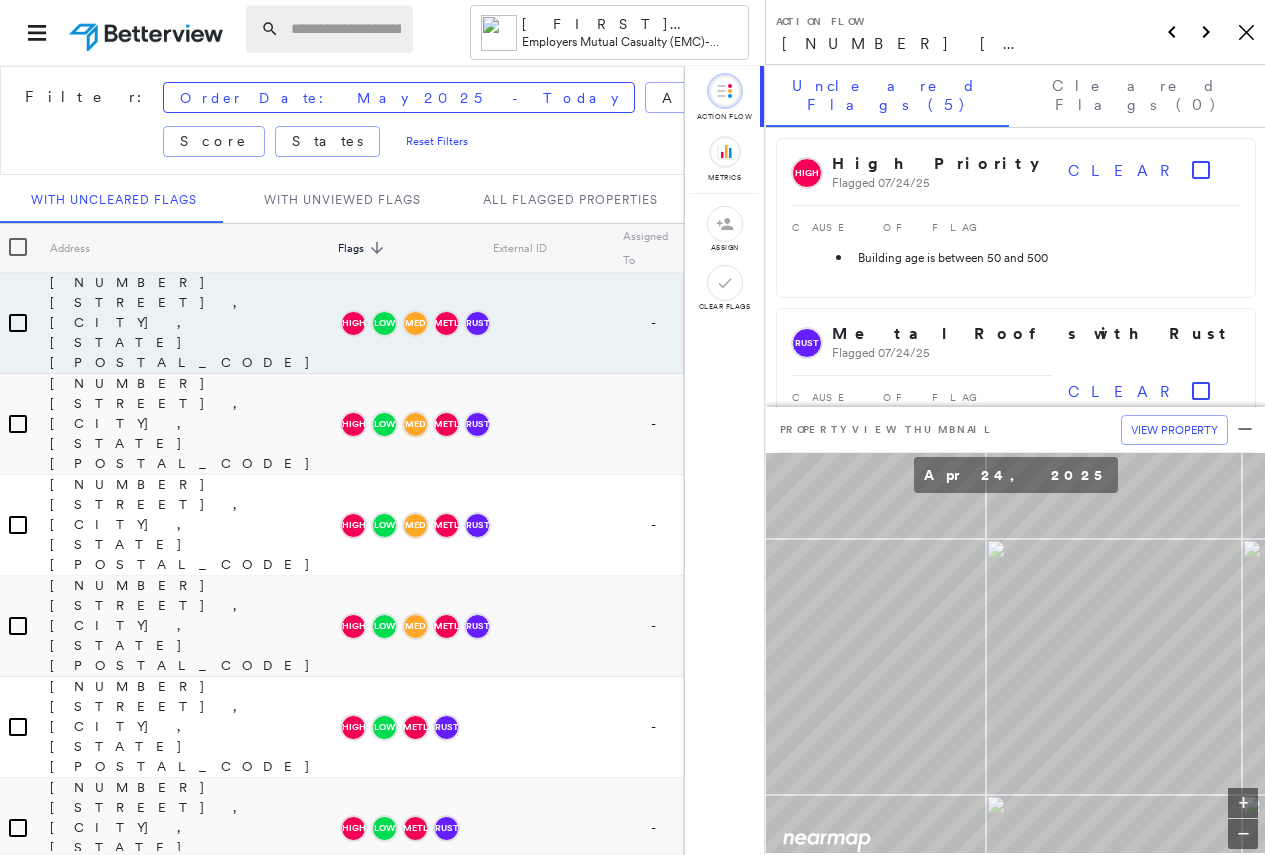 click at bounding box center [346, 29] 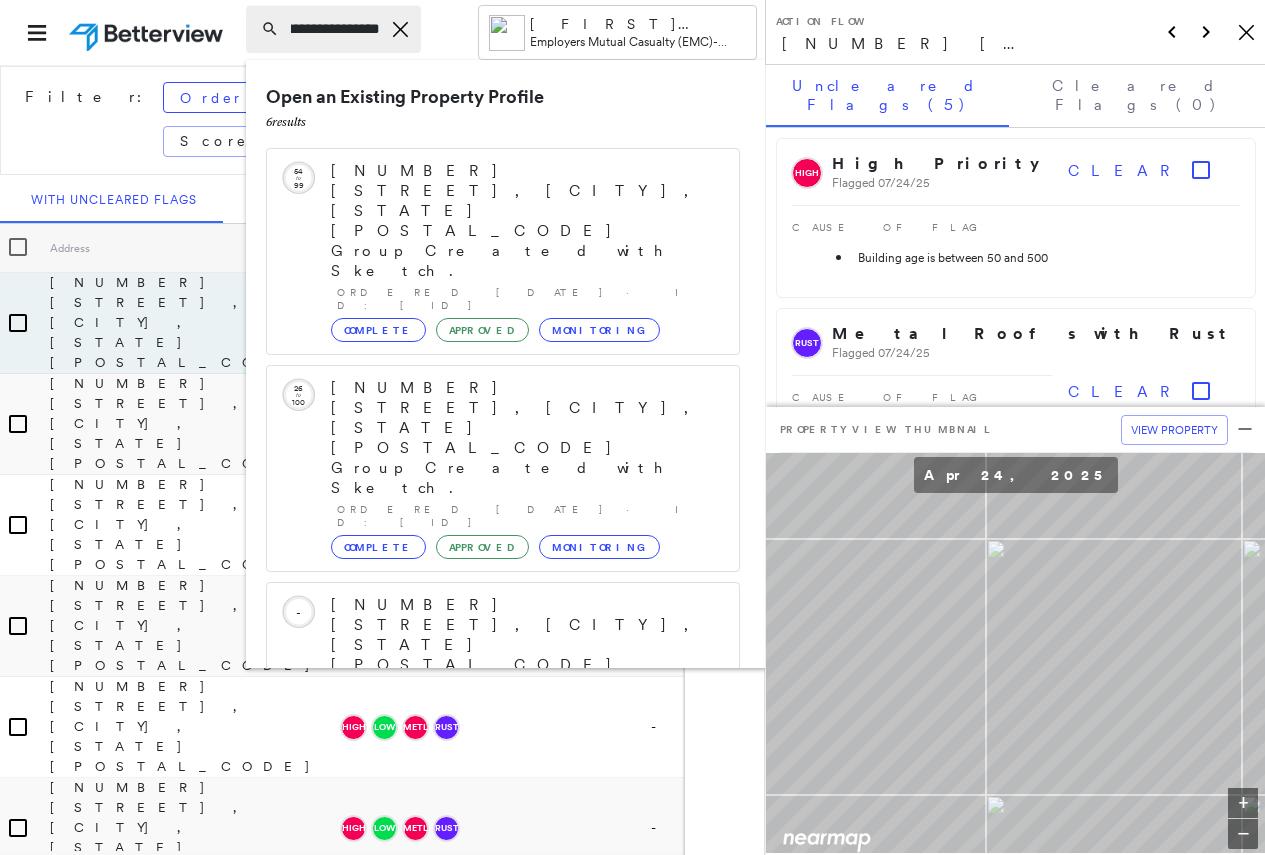 scroll, scrollTop: 0, scrollLeft: 154, axis: horizontal 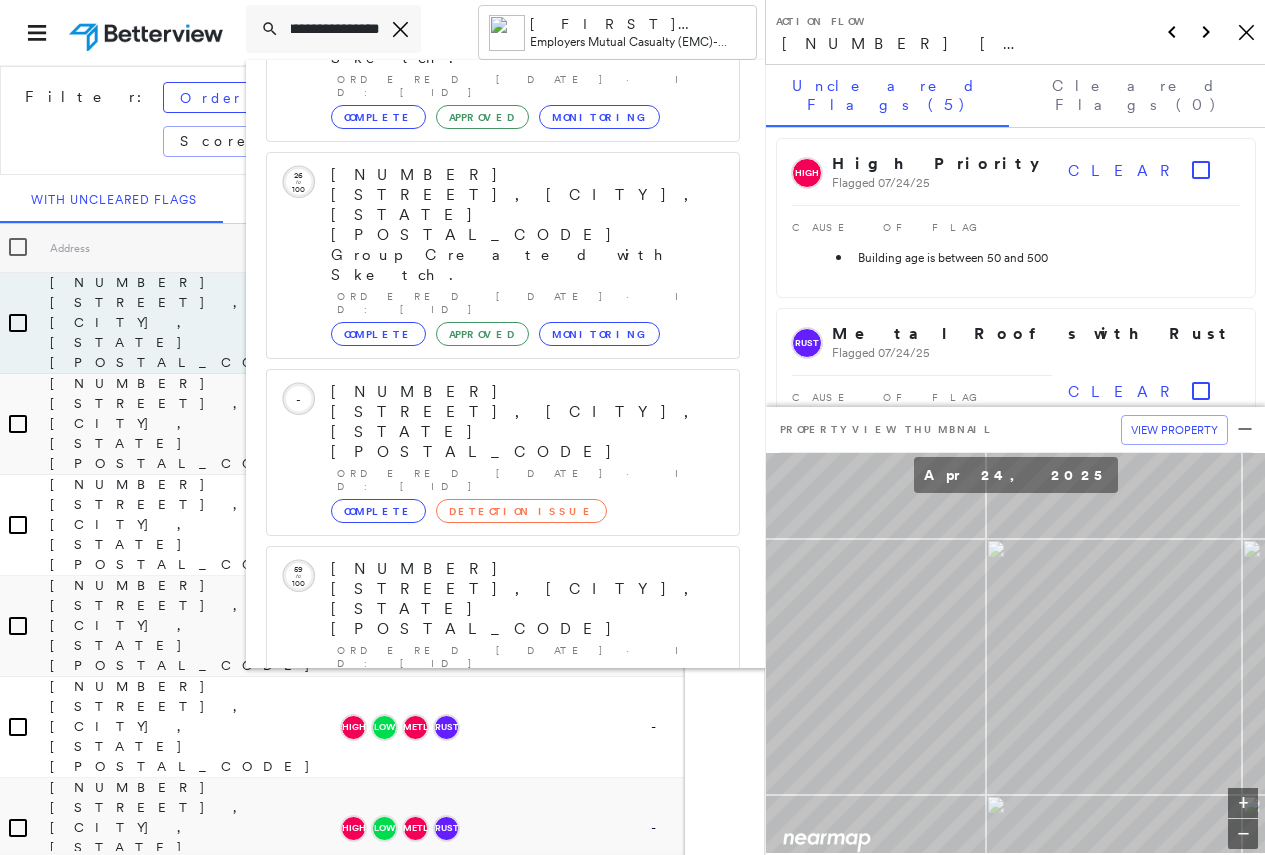type on "**********" 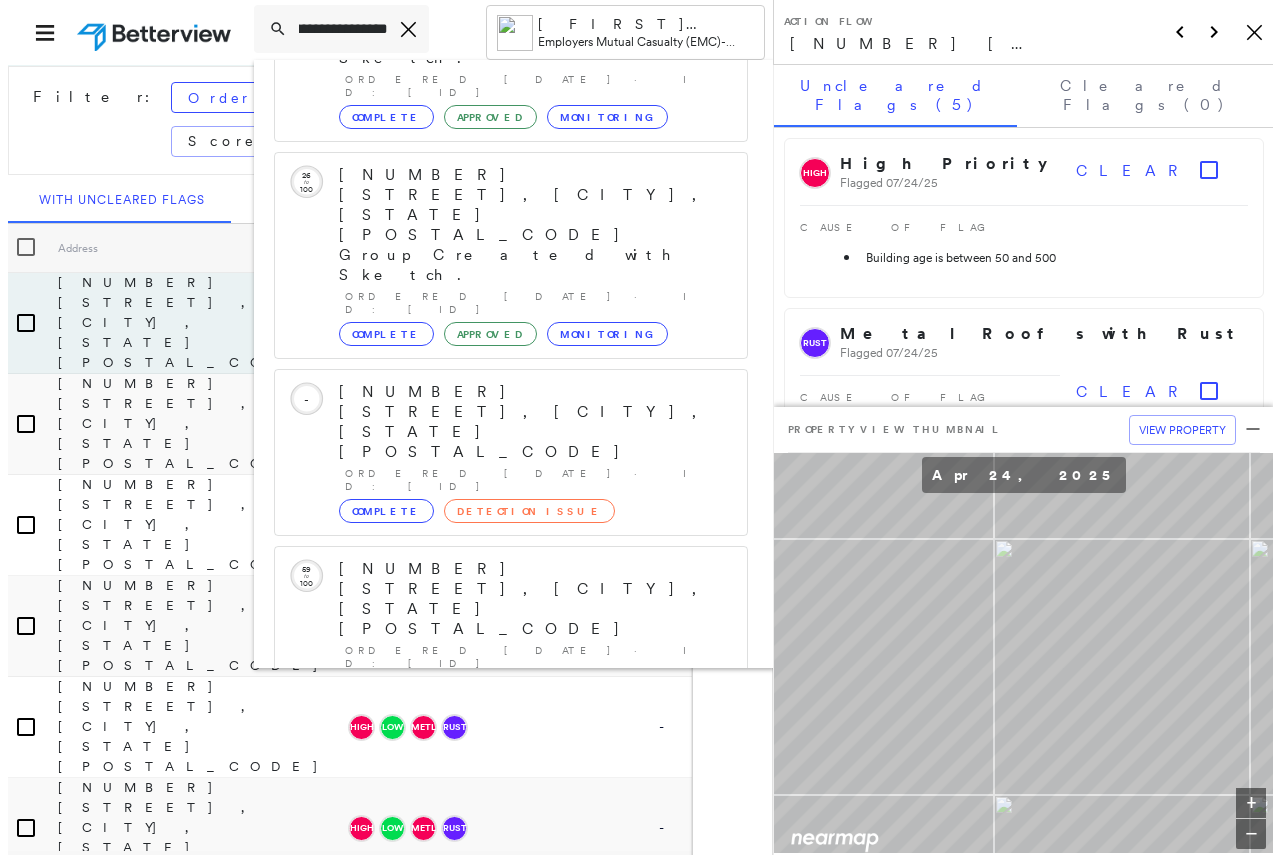 scroll, scrollTop: 0, scrollLeft: 0, axis: both 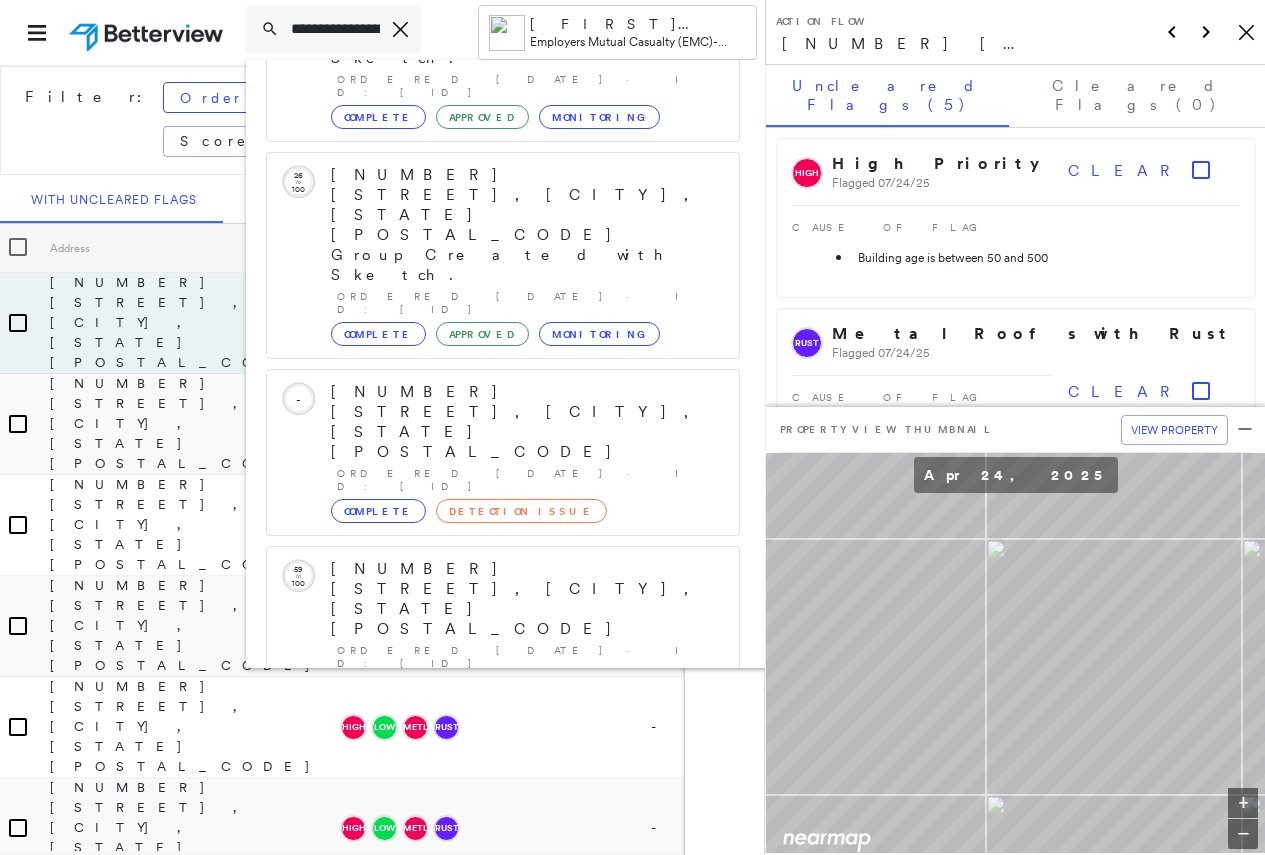 click 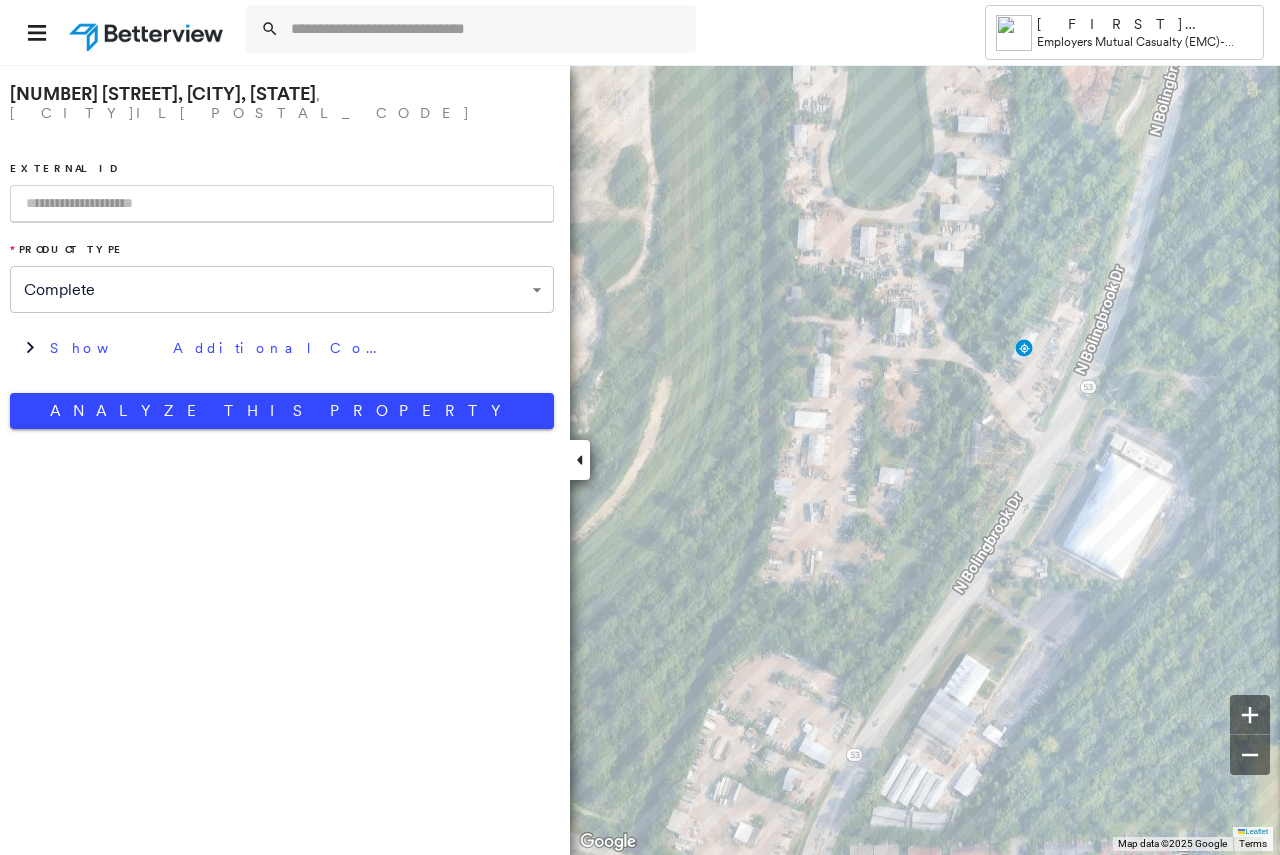 click at bounding box center (282, 204) 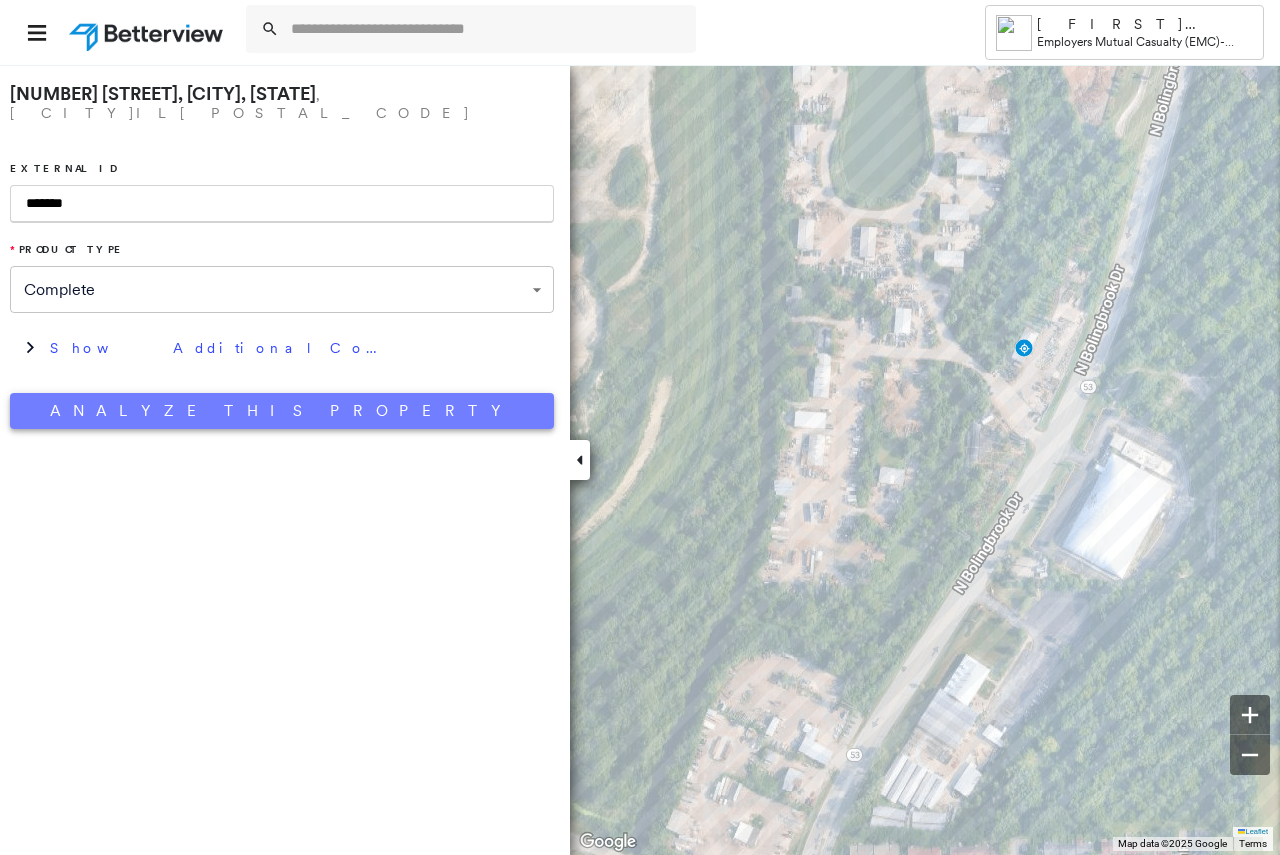 type on "*******" 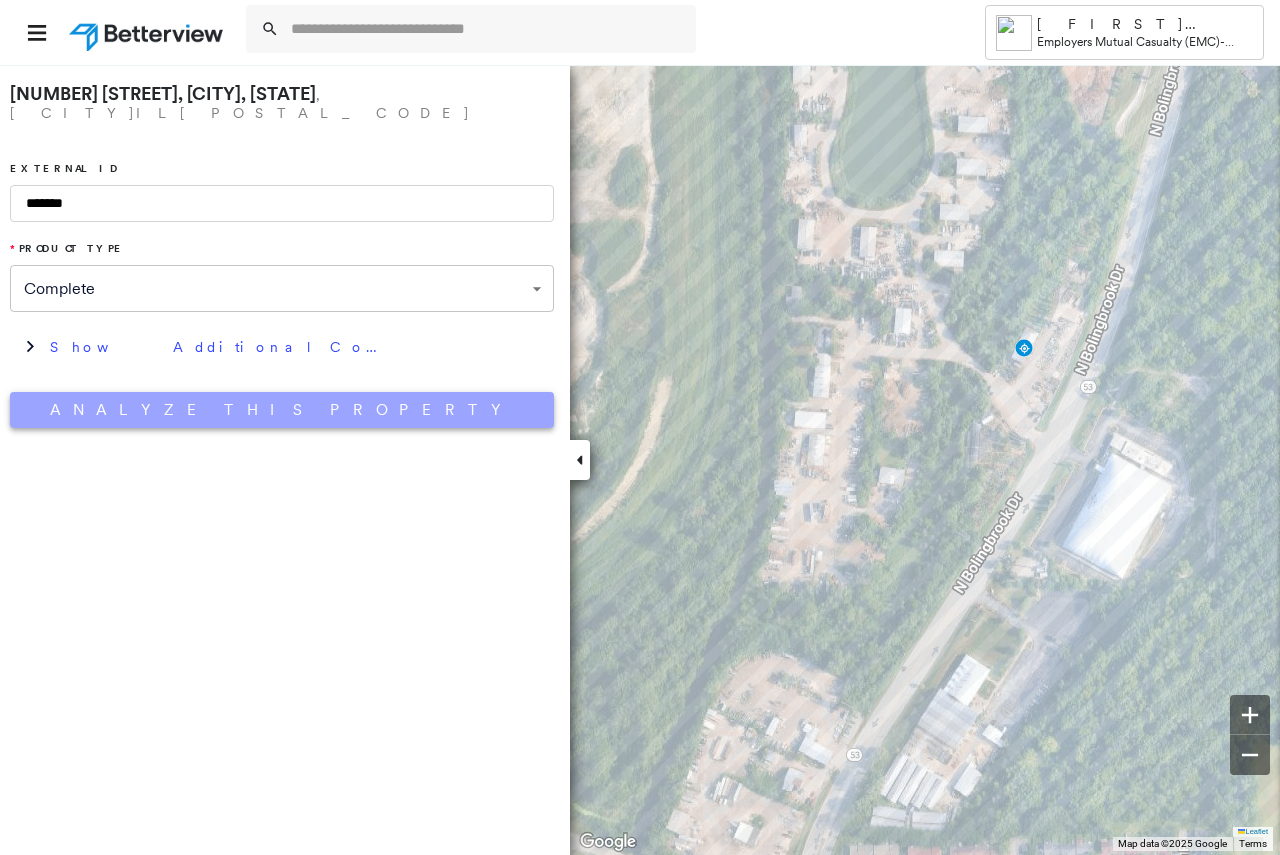 click on "Analyze This Property" at bounding box center (282, 410) 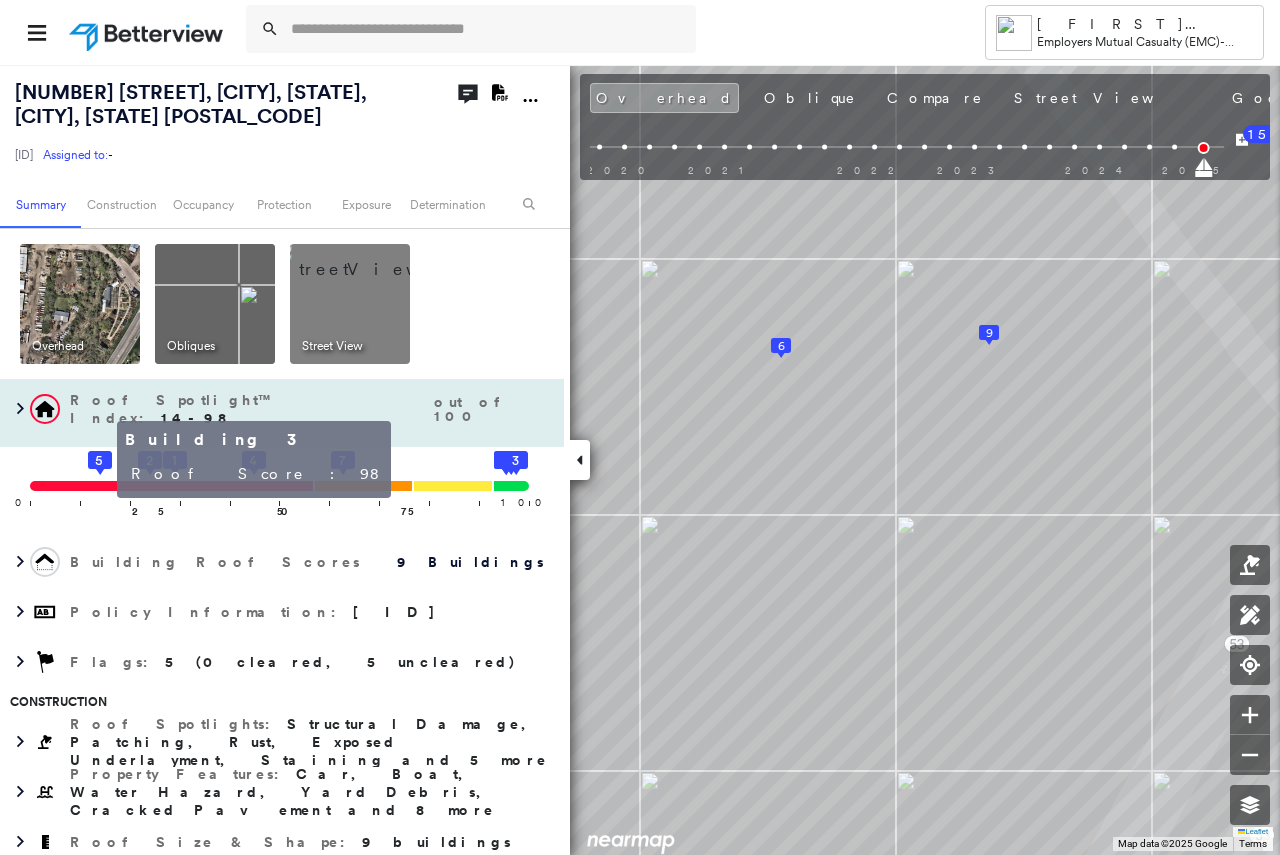 click 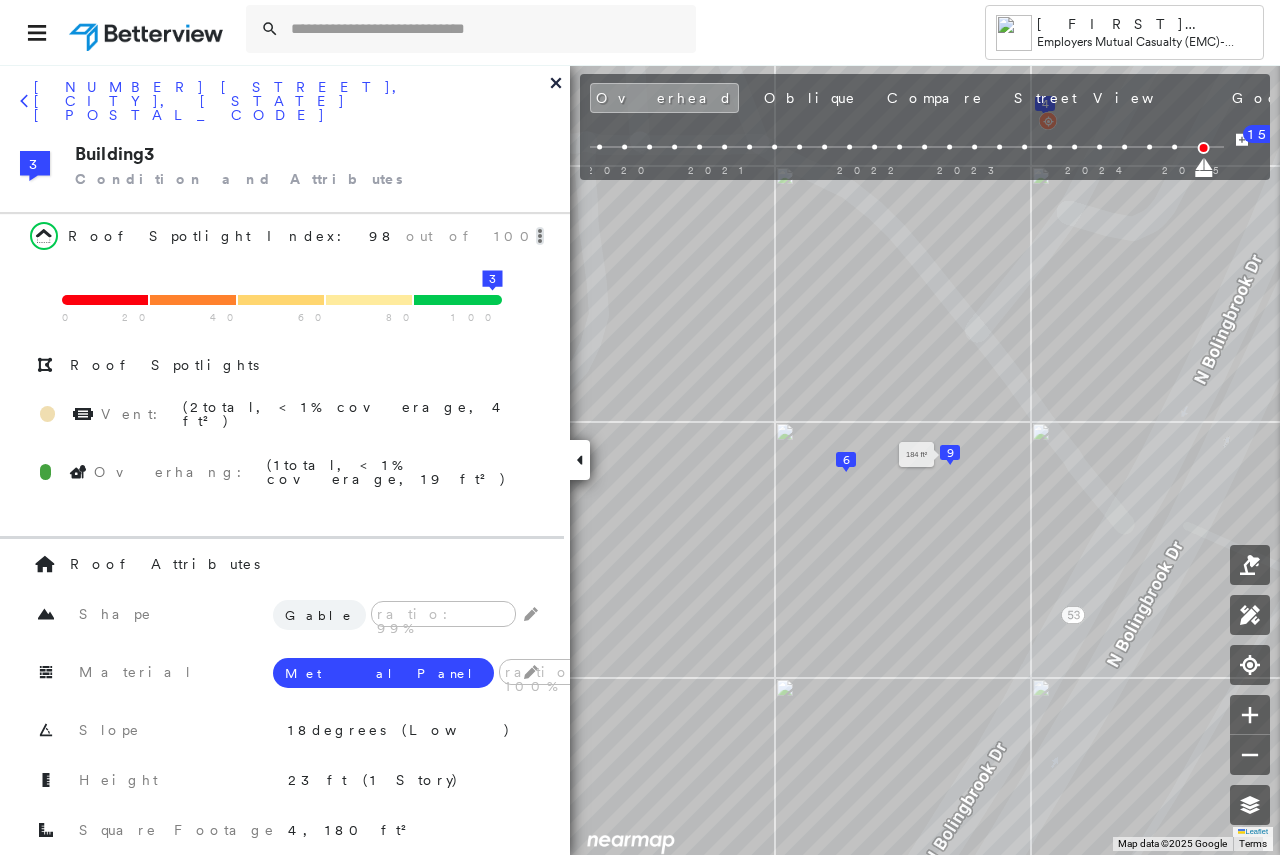 click on "9" at bounding box center [950, 453] 